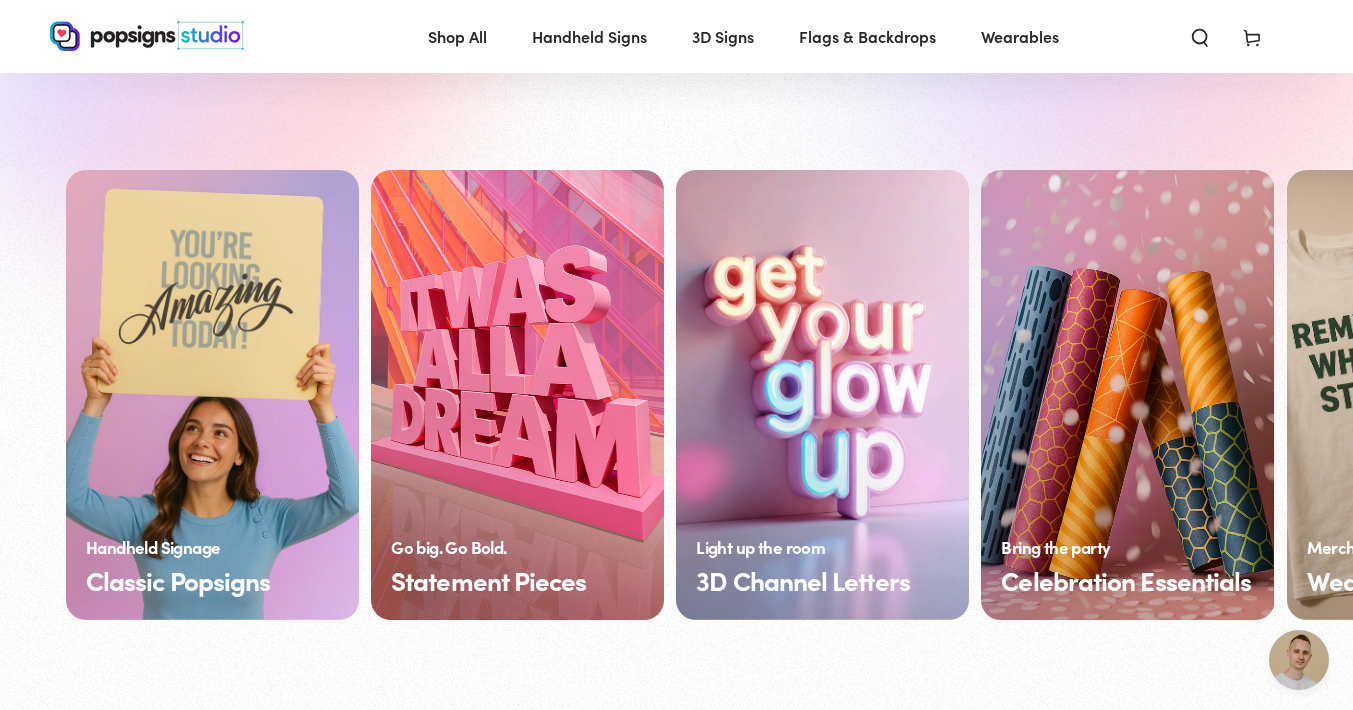 scroll, scrollTop: 1456, scrollLeft: 0, axis: vertical 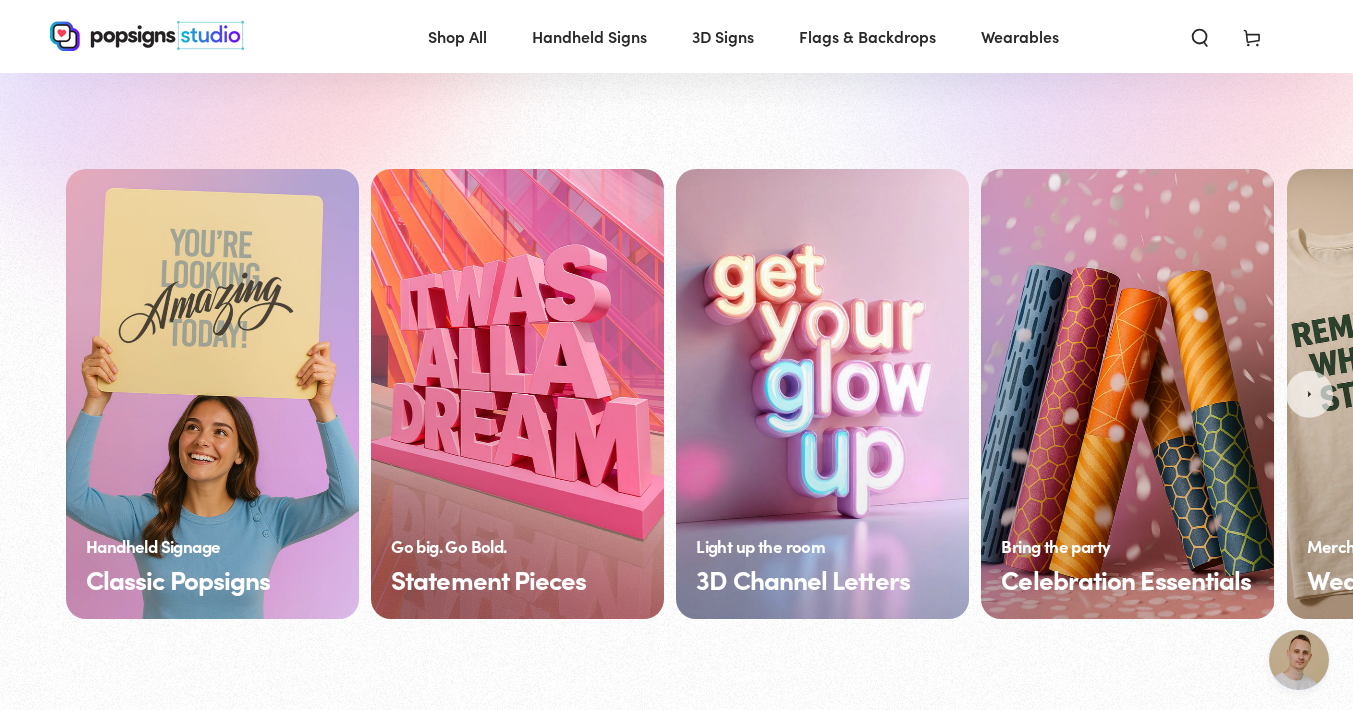 click on "Classic Popsigns" at bounding box center [212, 394] 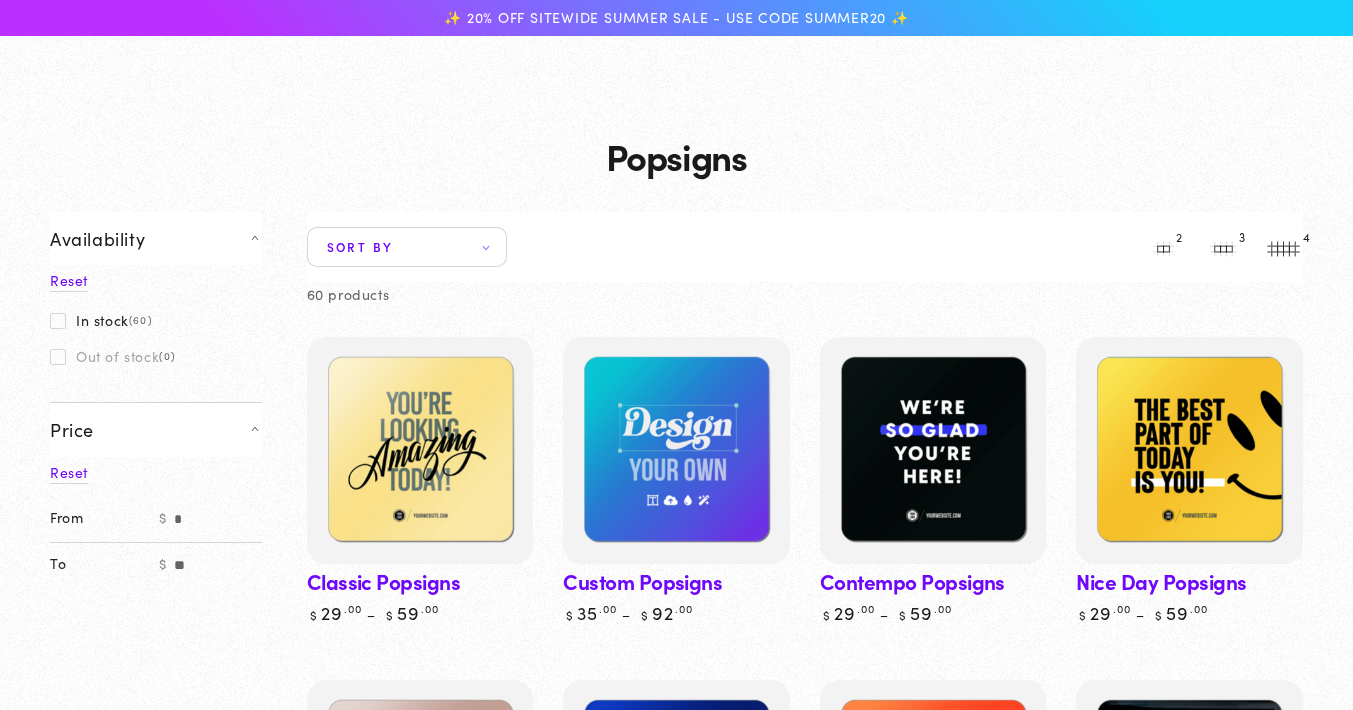 scroll, scrollTop: 151, scrollLeft: 0, axis: vertical 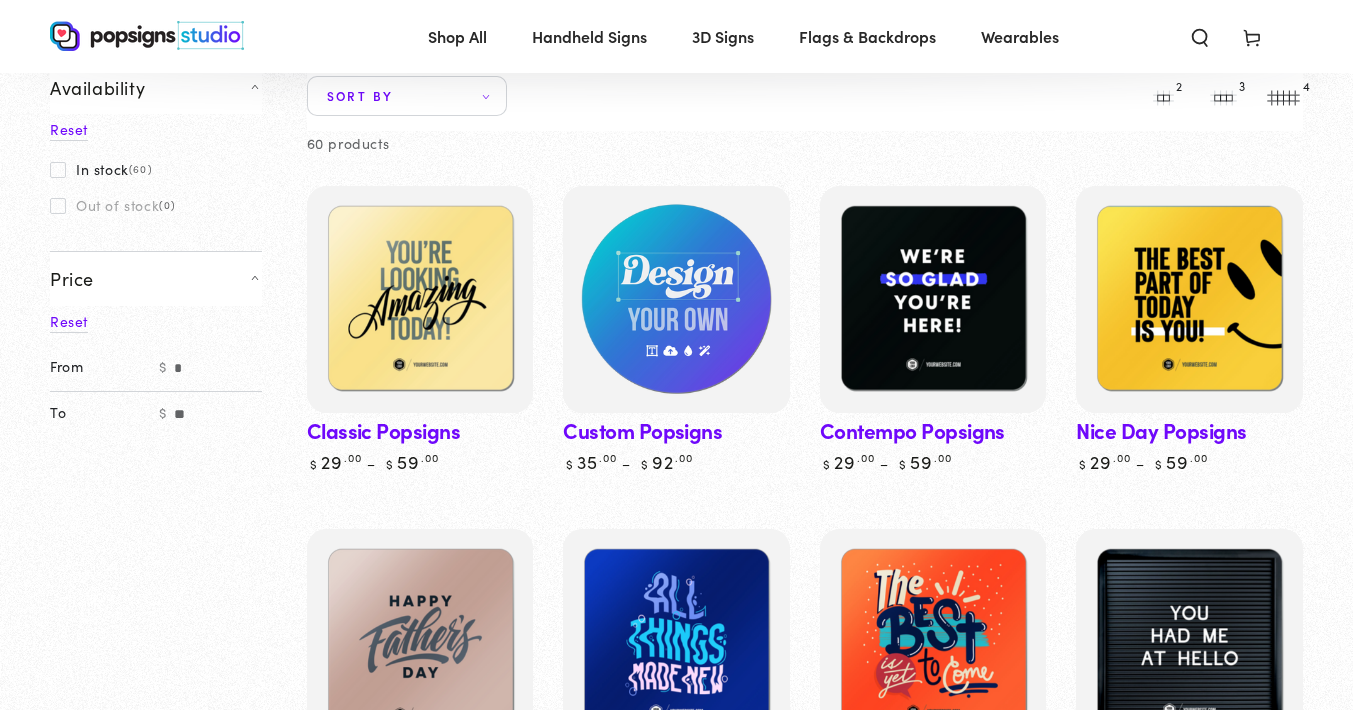 click at bounding box center [676, 299] 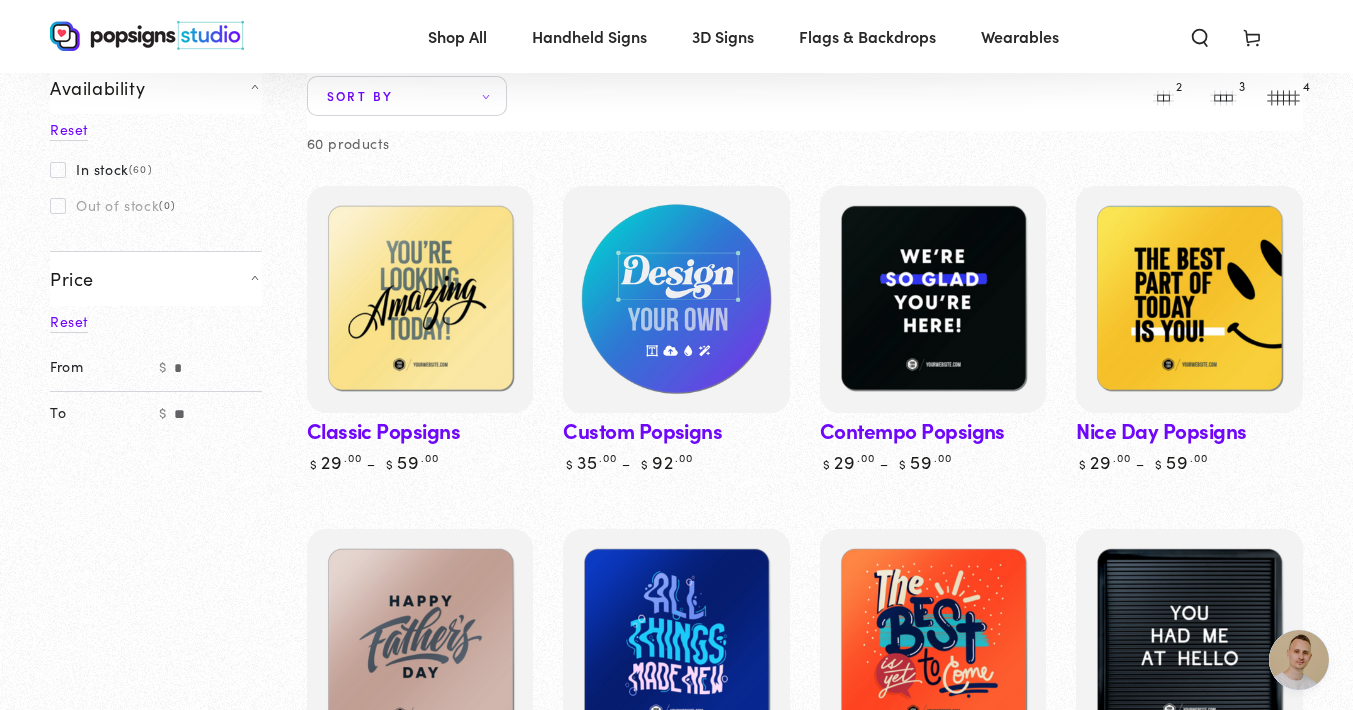 click at bounding box center (676, 299) 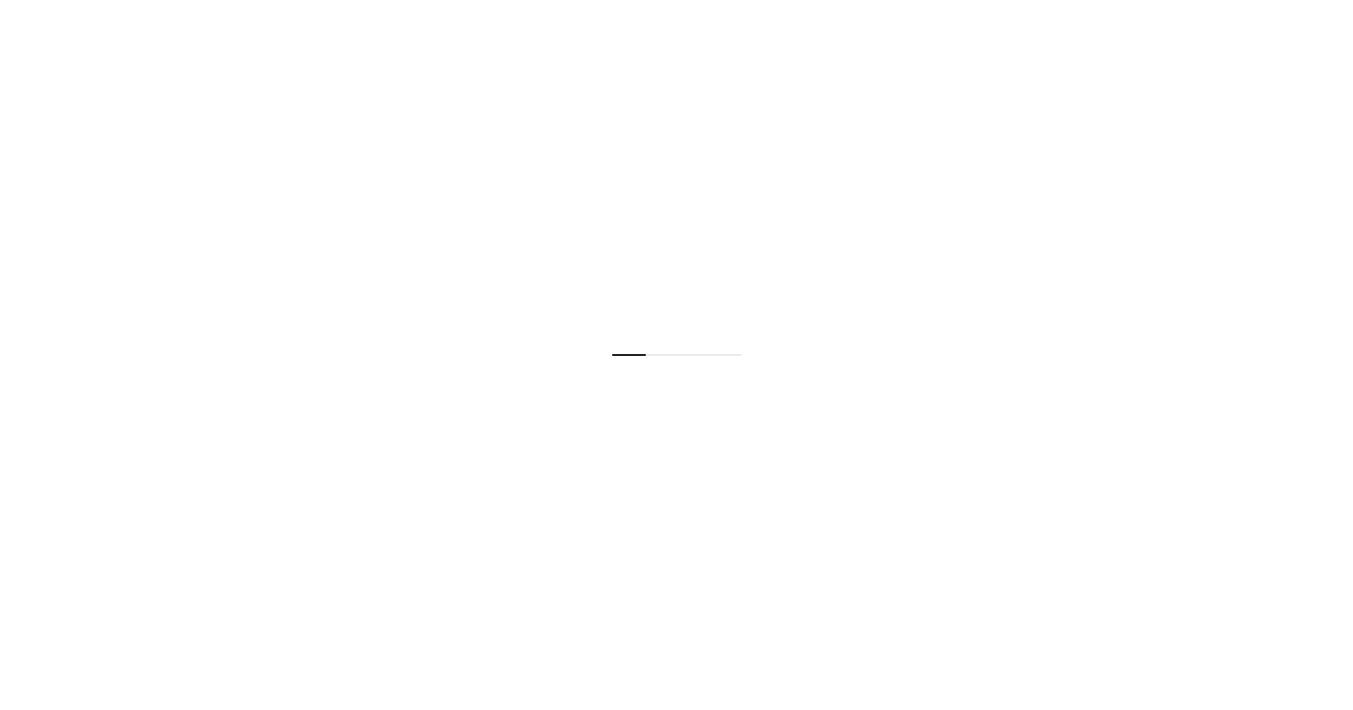 scroll, scrollTop: 0, scrollLeft: 0, axis: both 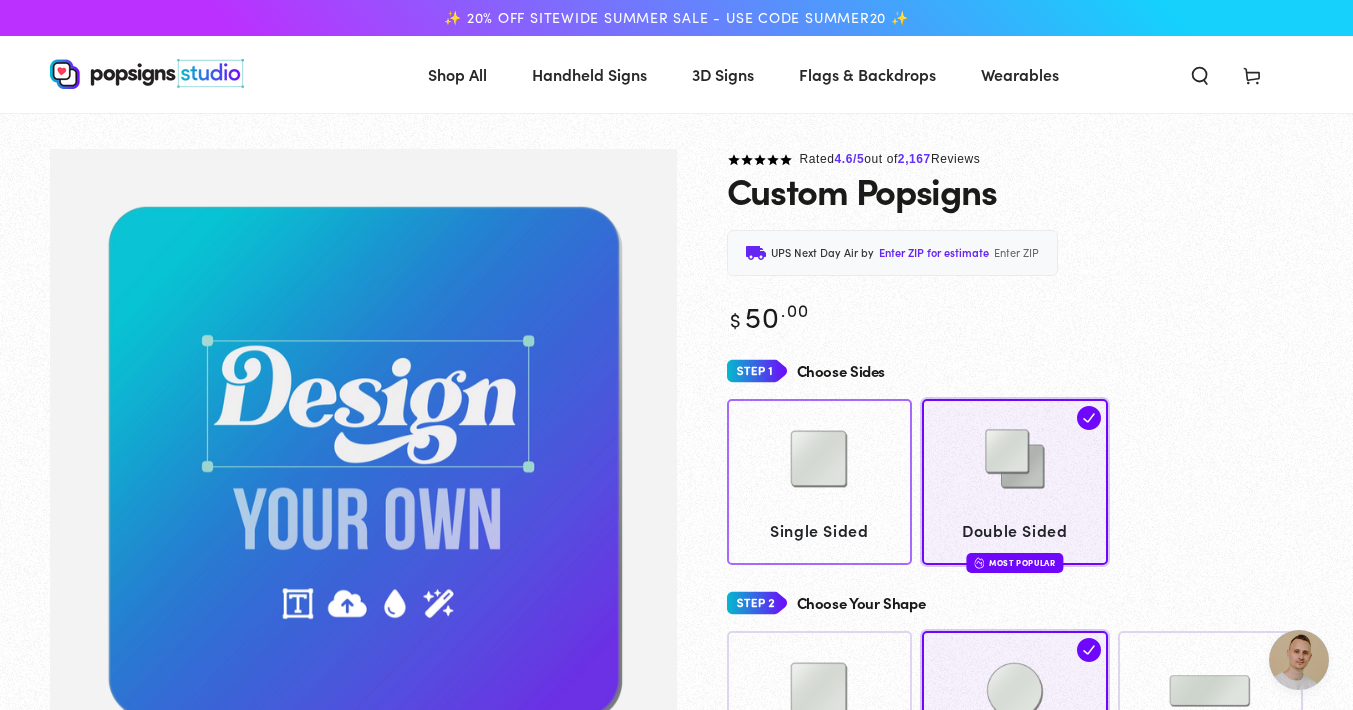 click 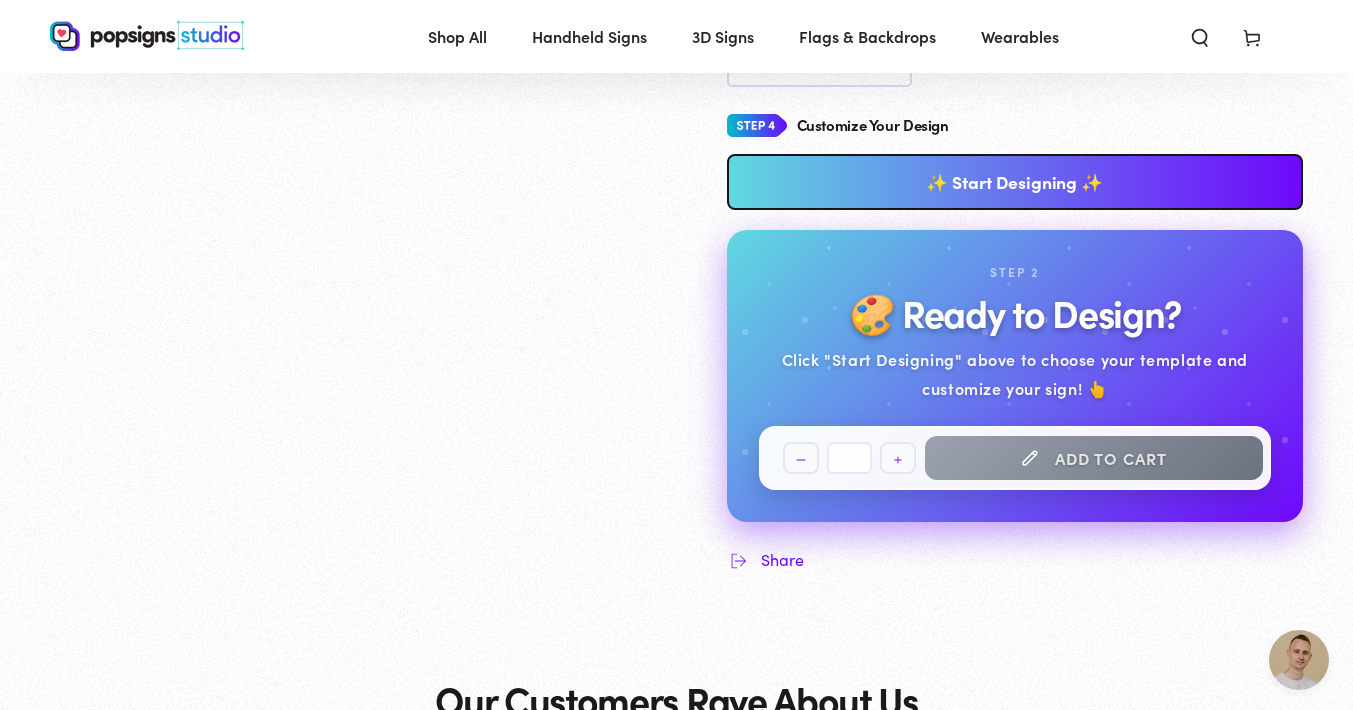 scroll, scrollTop: 1081, scrollLeft: 0, axis: vertical 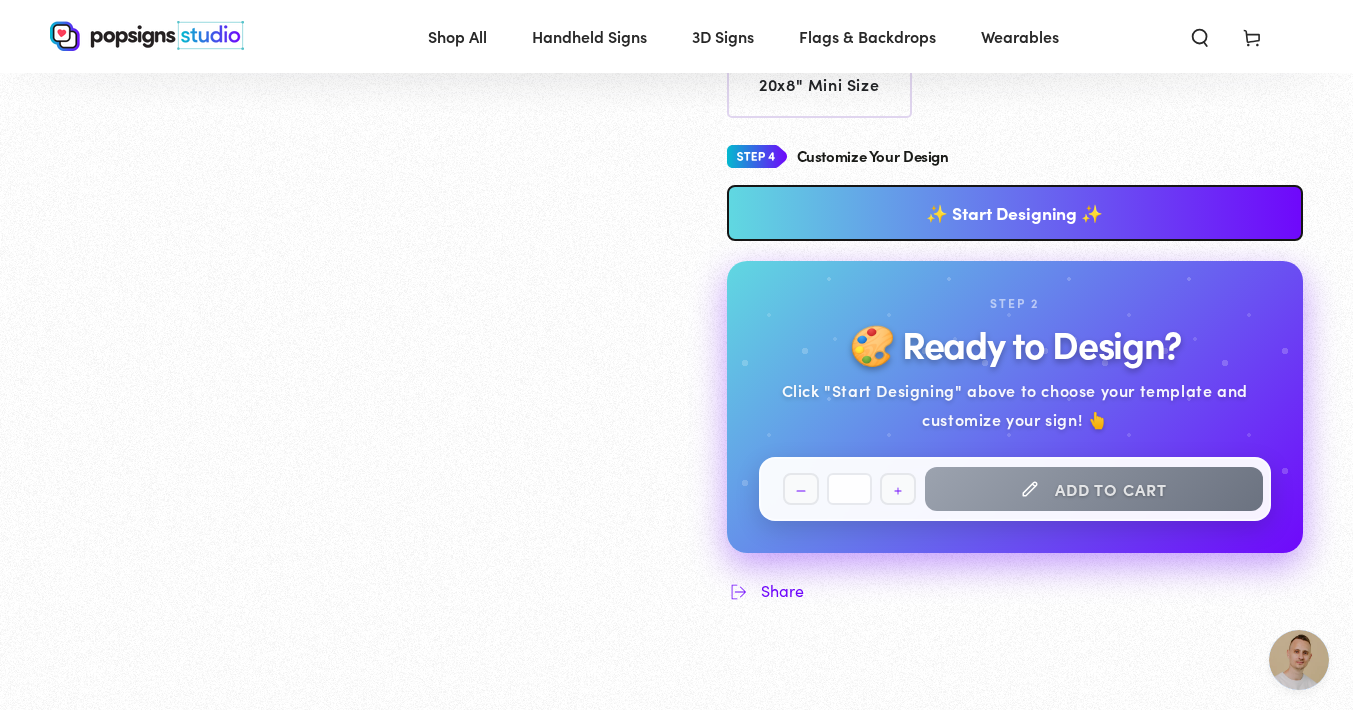 click on "✨ Start Designing ✨" at bounding box center (1015, 213) 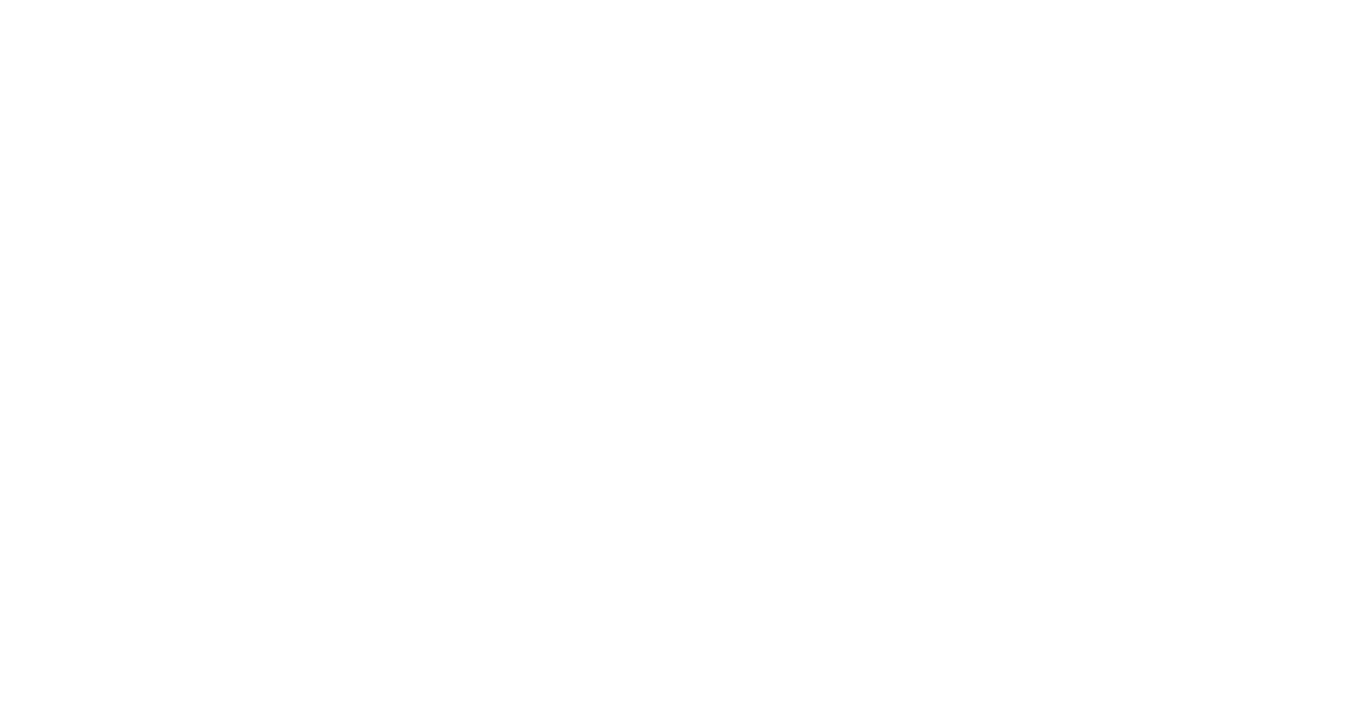 scroll, scrollTop: 0, scrollLeft: 0, axis: both 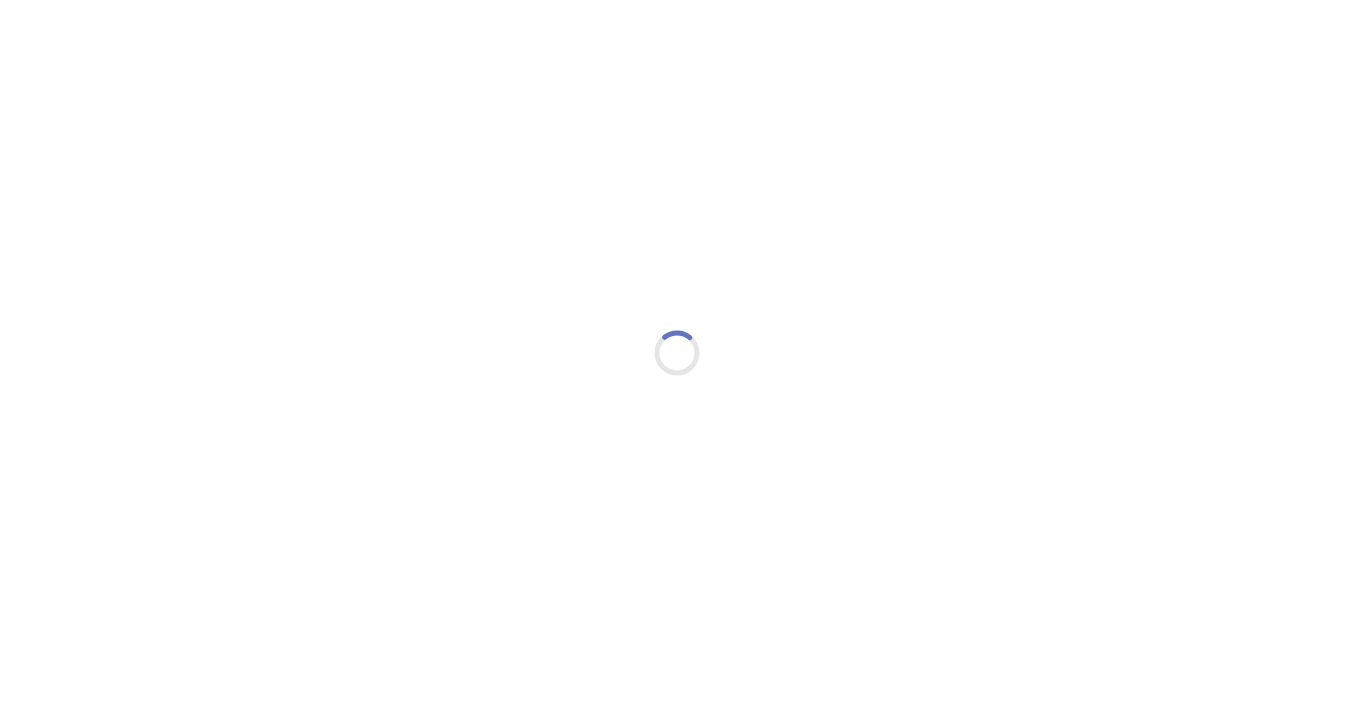 type on "An ancient tree with a door leading to a magical world" 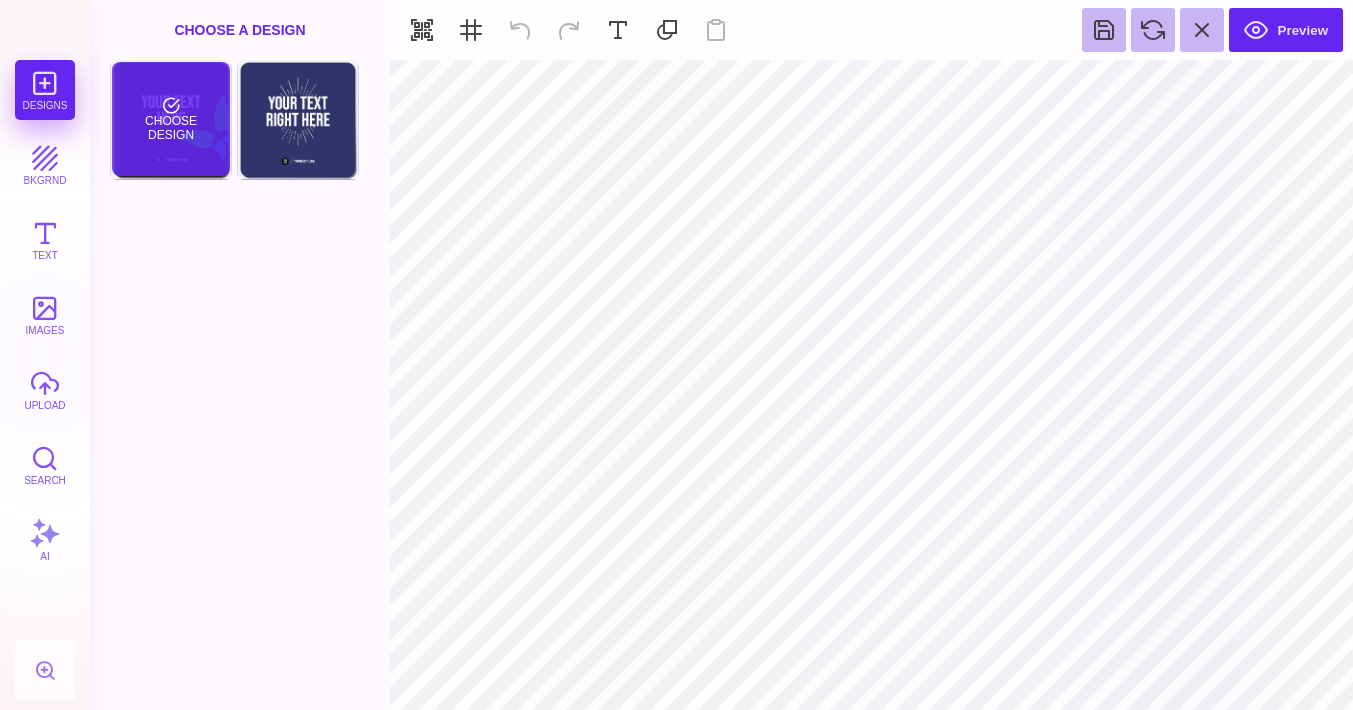 click on "Choose Design" at bounding box center [170, 119] 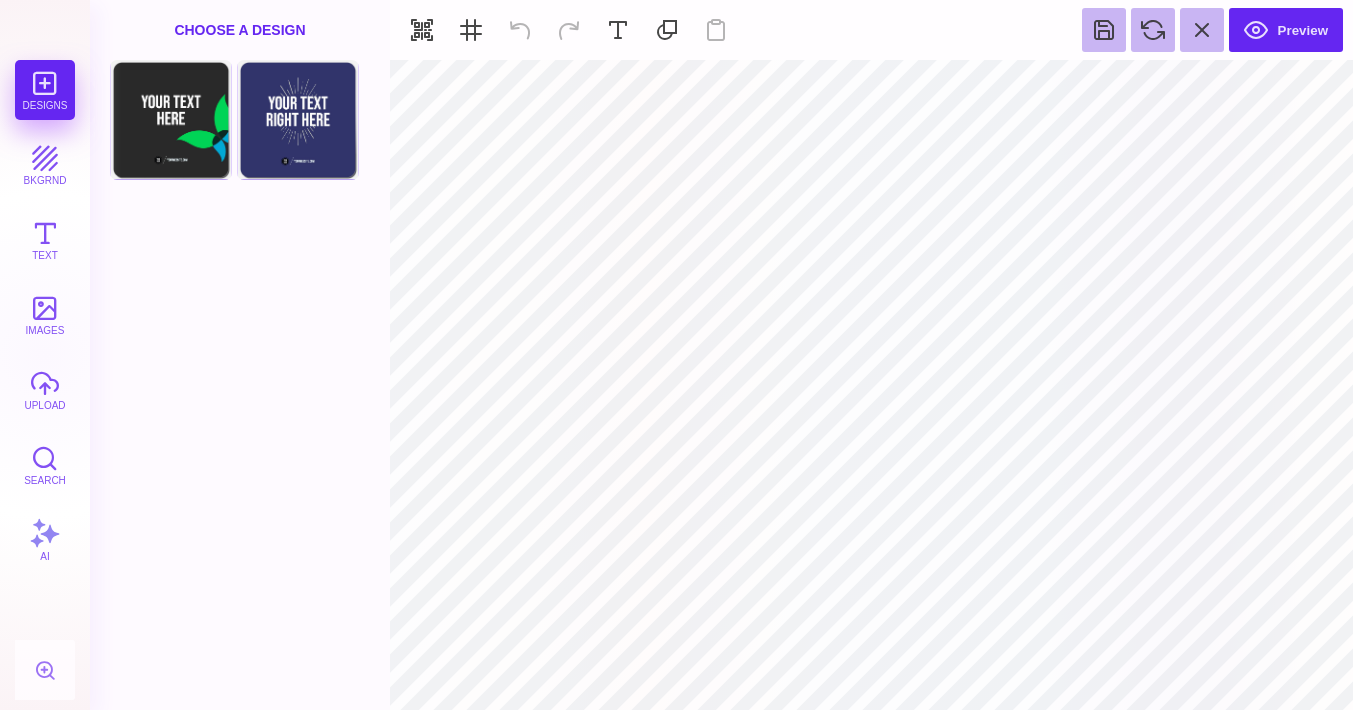 type on "#29292A" 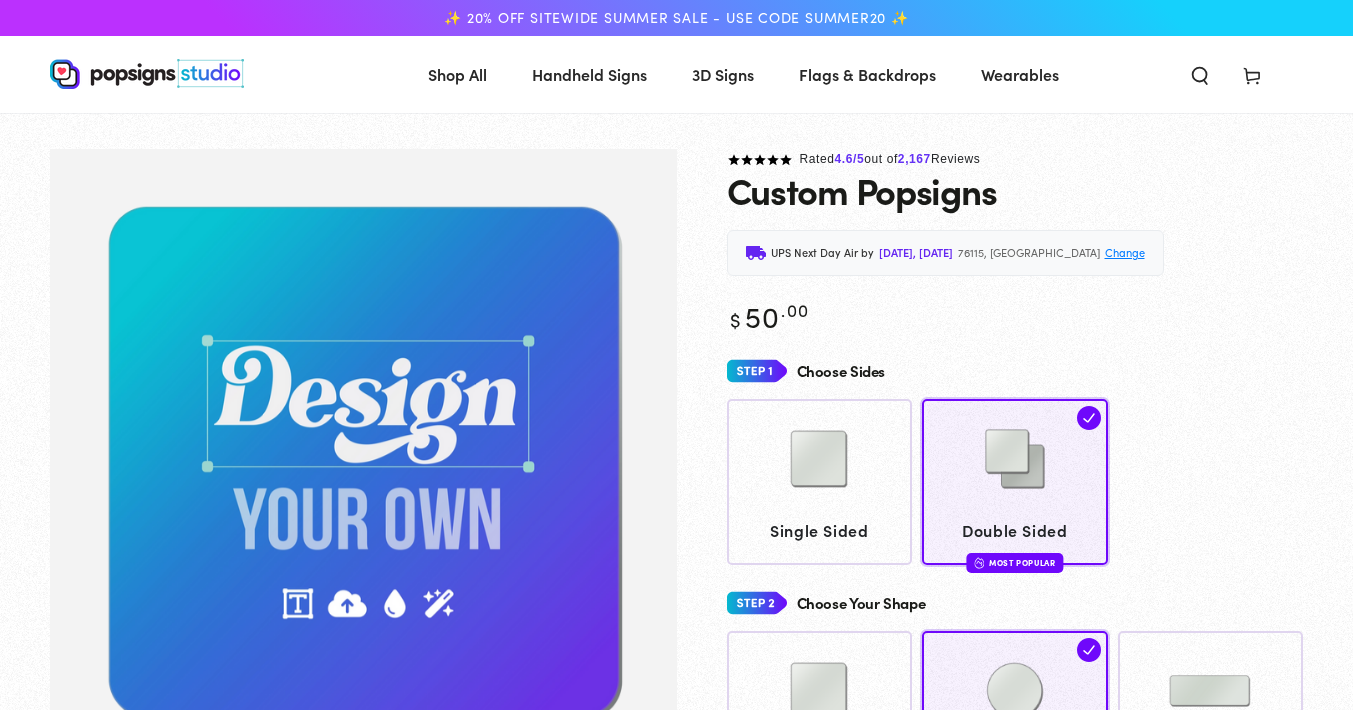 scroll, scrollTop: 0, scrollLeft: 0, axis: both 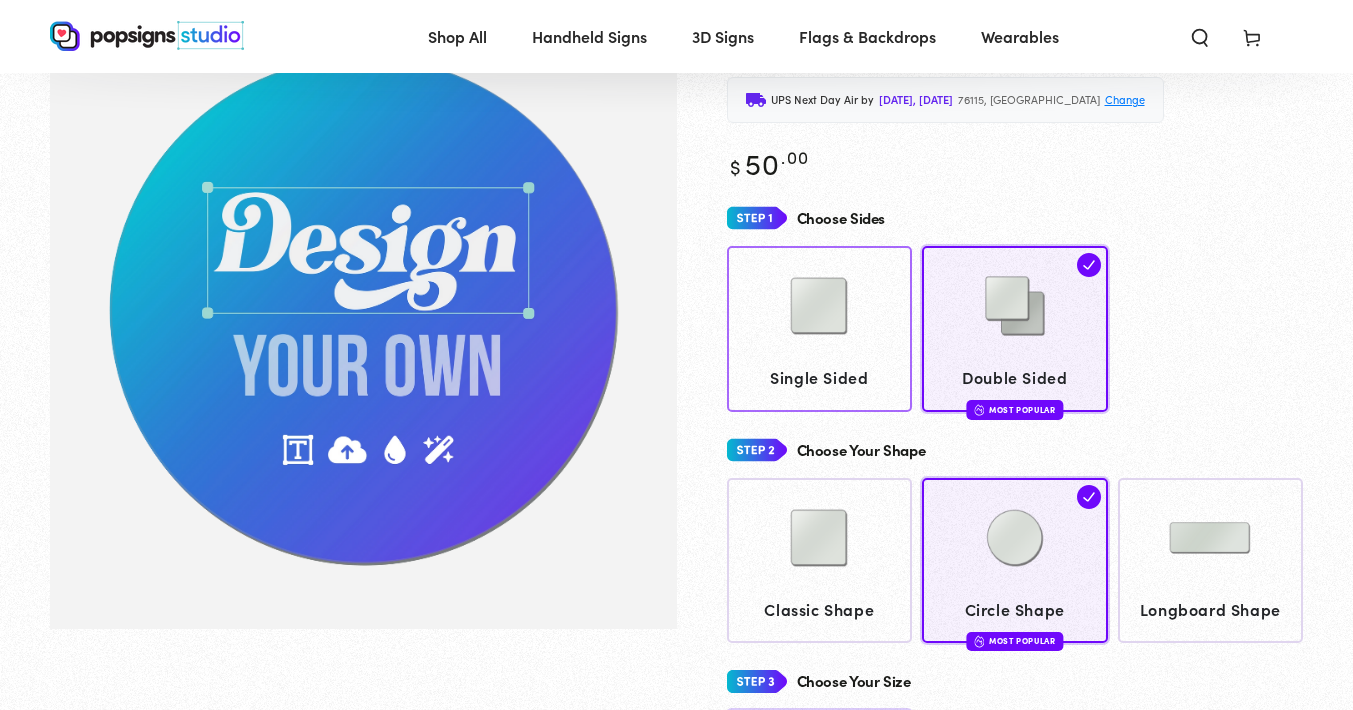 click 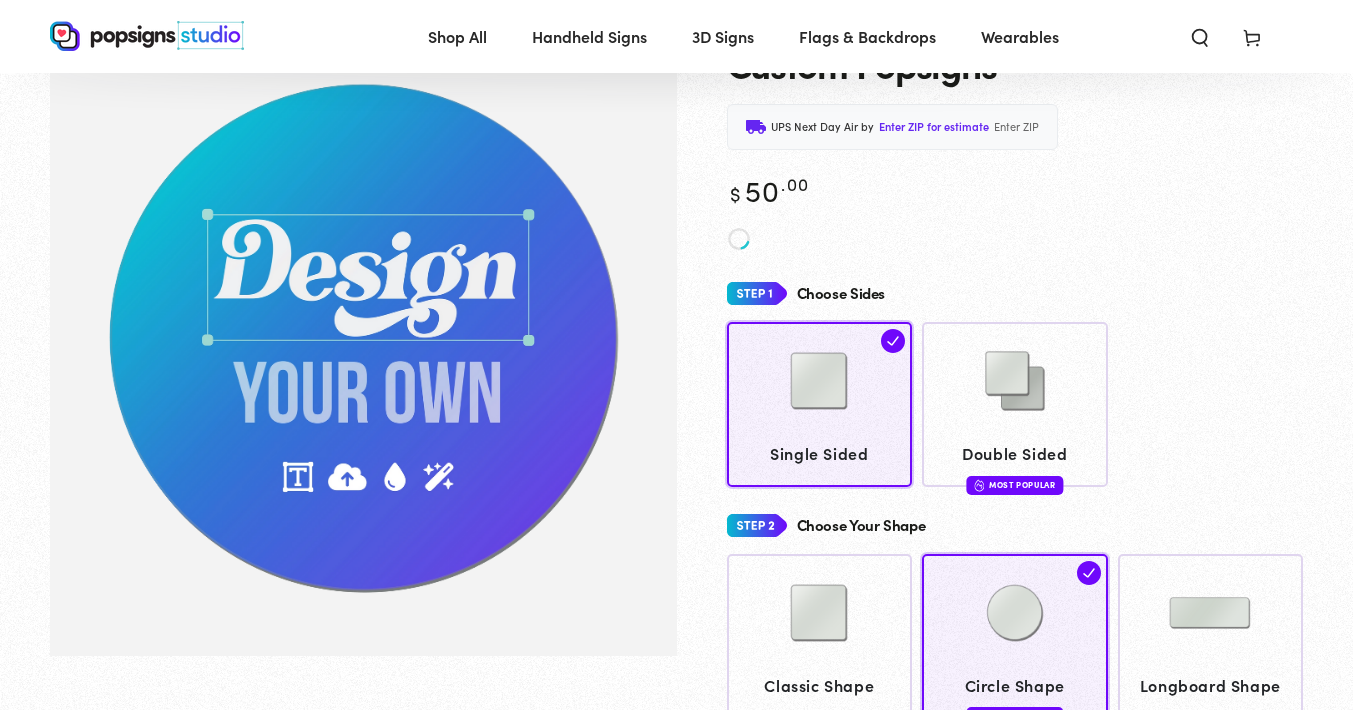 scroll, scrollTop: 115, scrollLeft: 0, axis: vertical 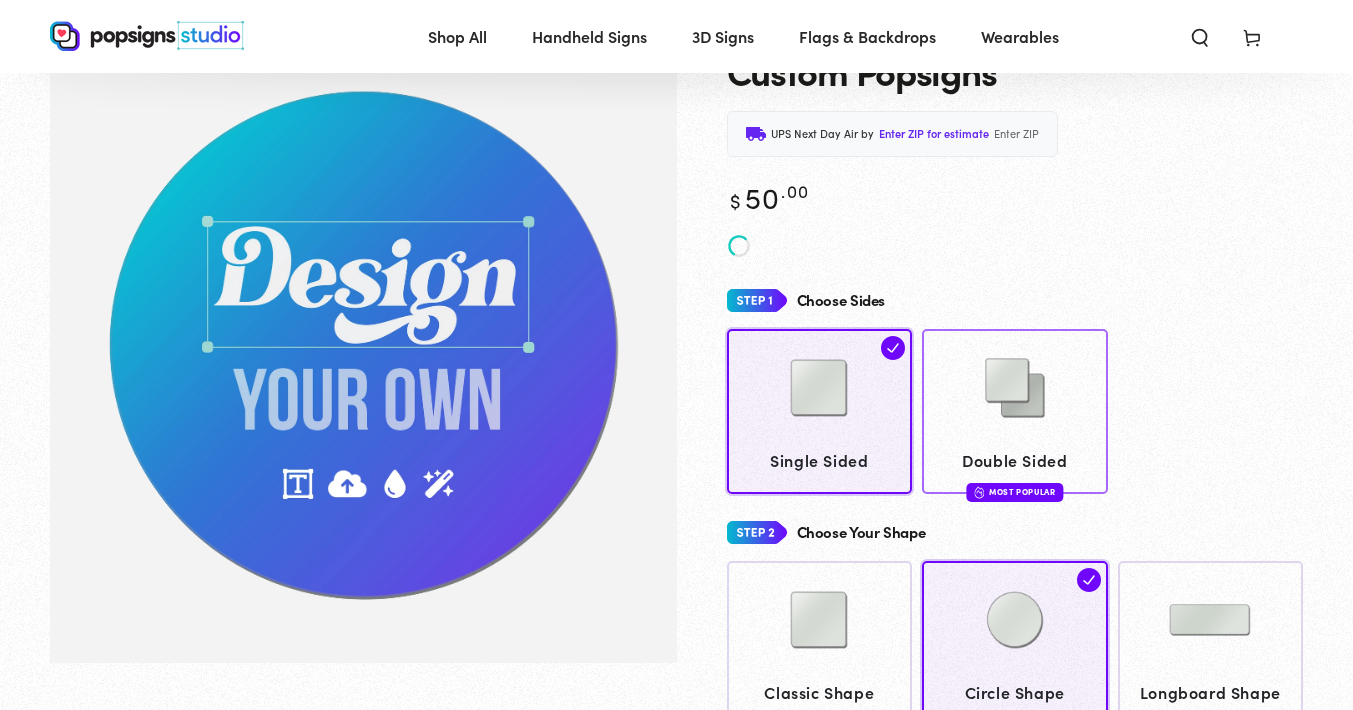click 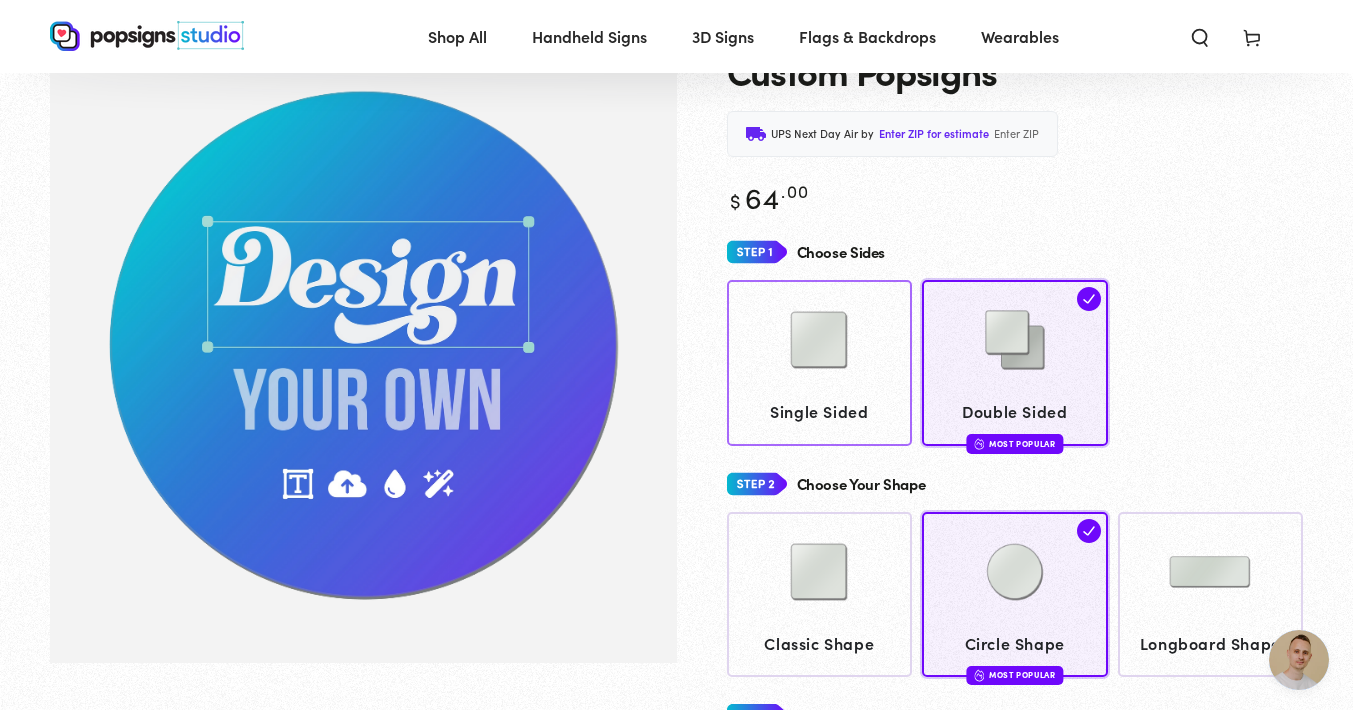 click 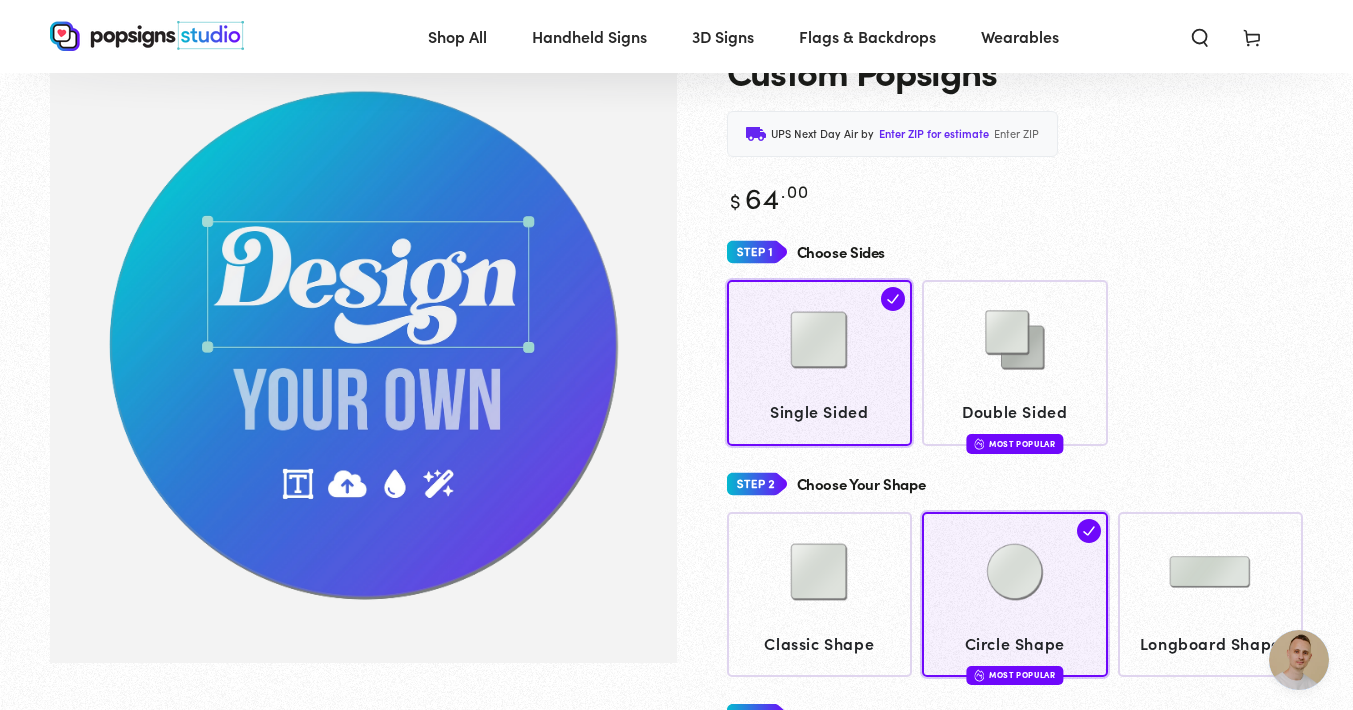 click on "Single Sided
Double Sided
Most Popular" 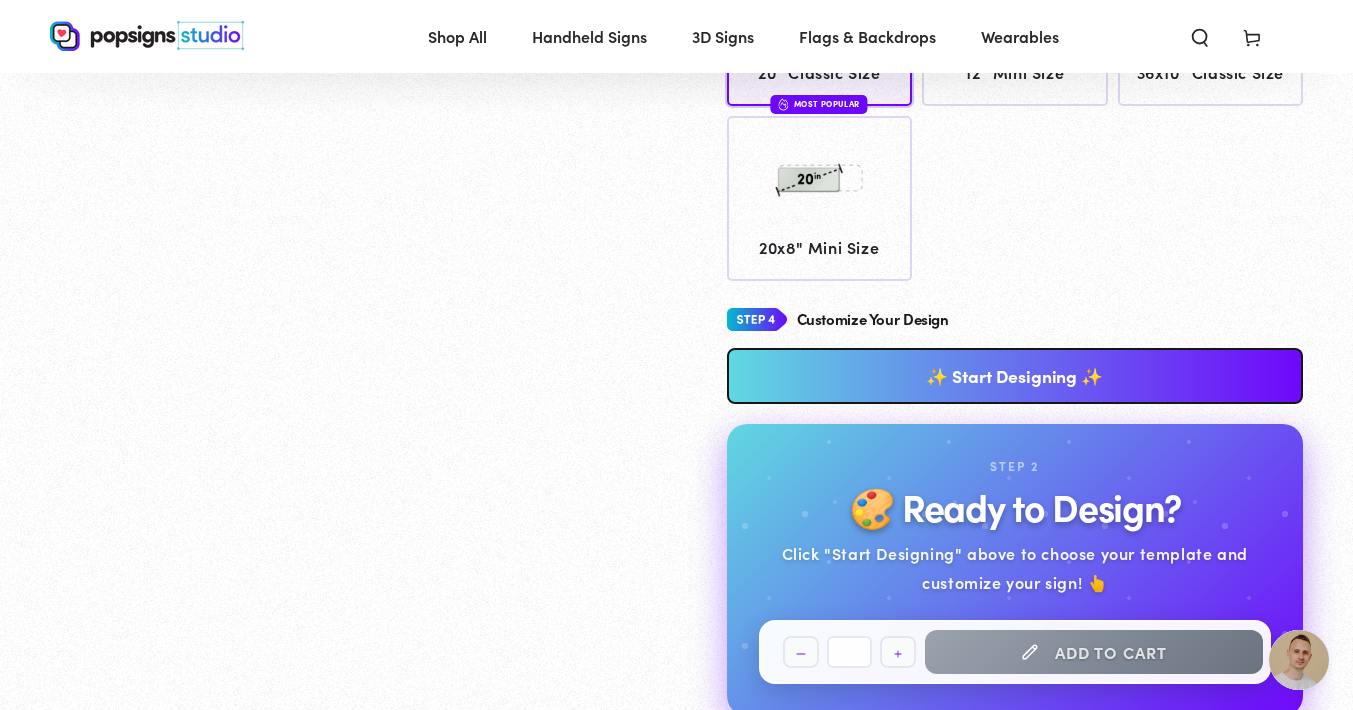 scroll, scrollTop: 926, scrollLeft: 0, axis: vertical 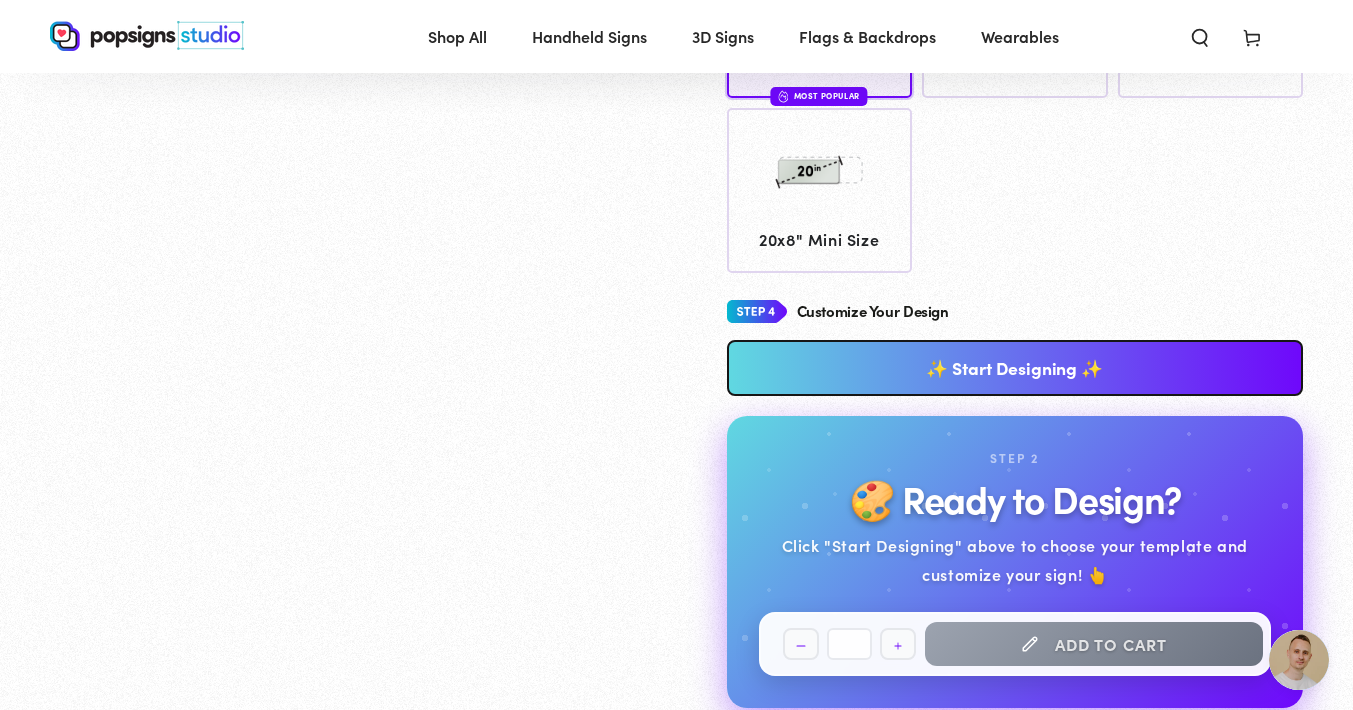 click on "✨ Start Designing ✨" at bounding box center (1015, 368) 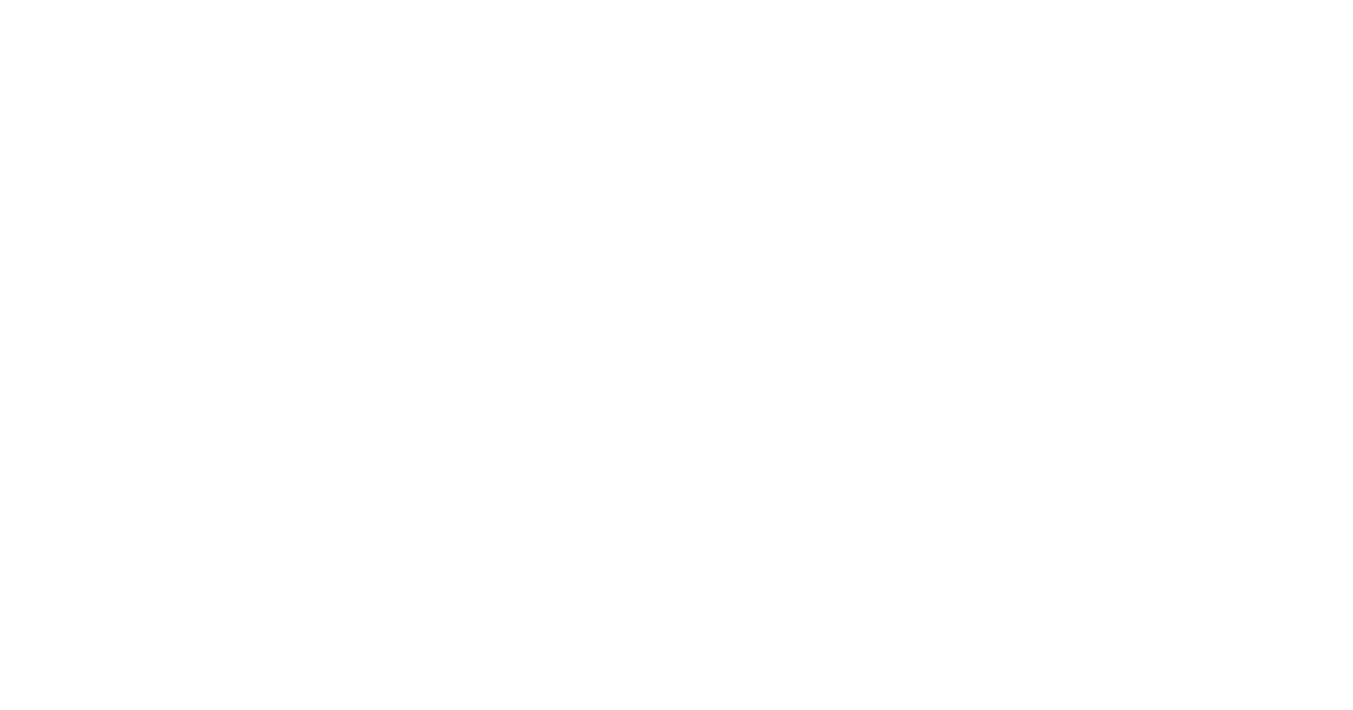 scroll, scrollTop: 0, scrollLeft: 0, axis: both 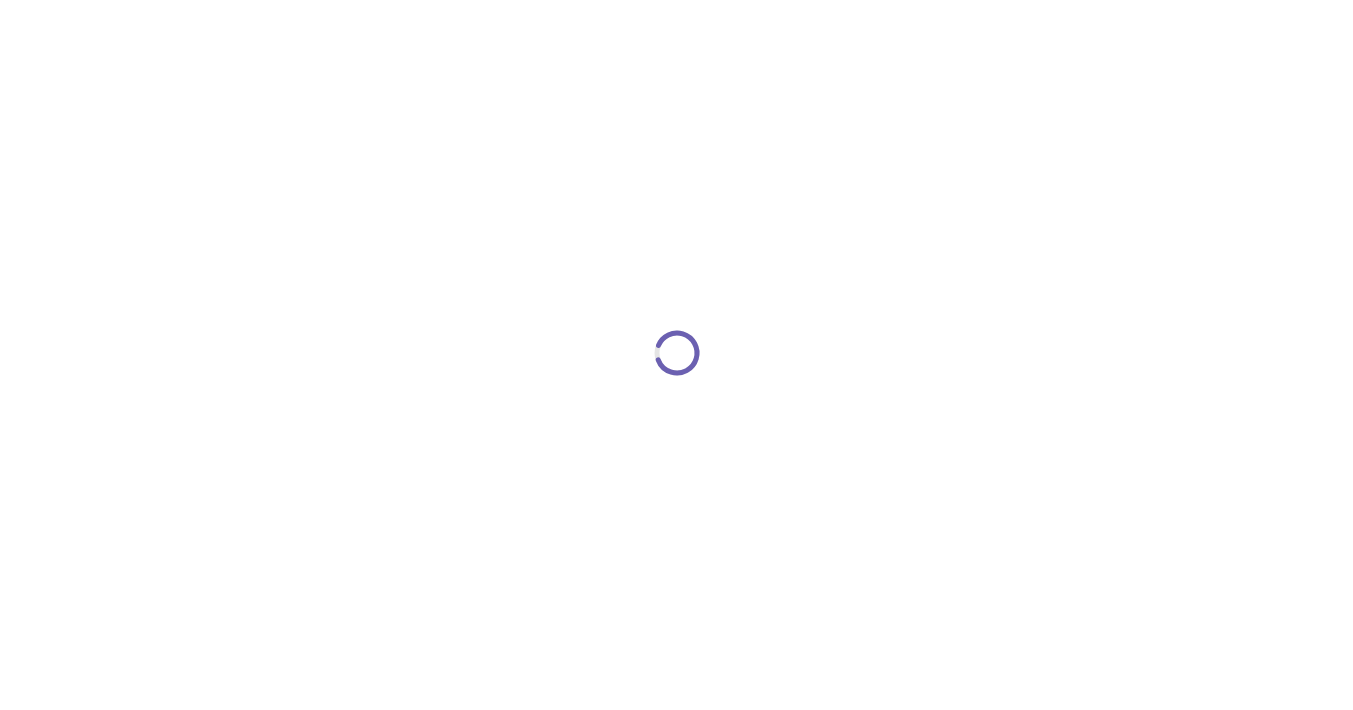 type on "An ancient tree with a door leading to a magical world" 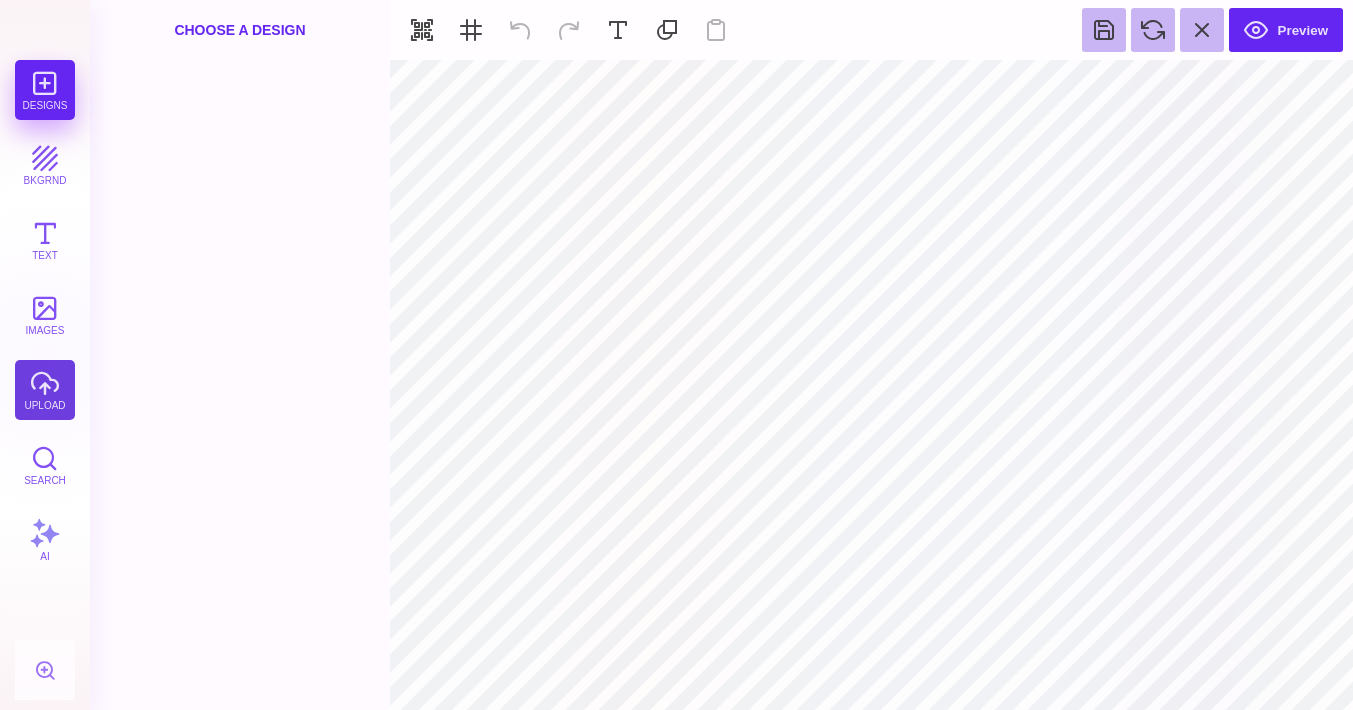 click on "upload" at bounding box center (45, 390) 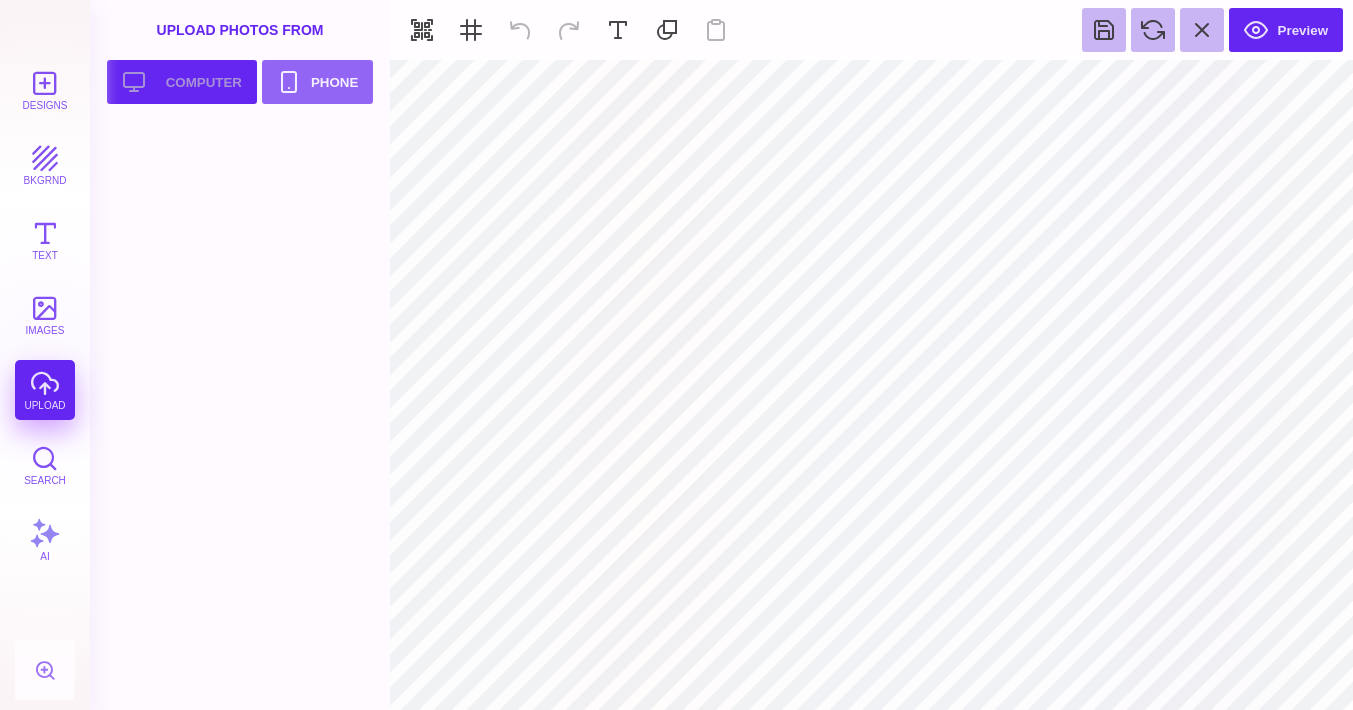 click on "Upload your artwork
Computer" at bounding box center [182, 82] 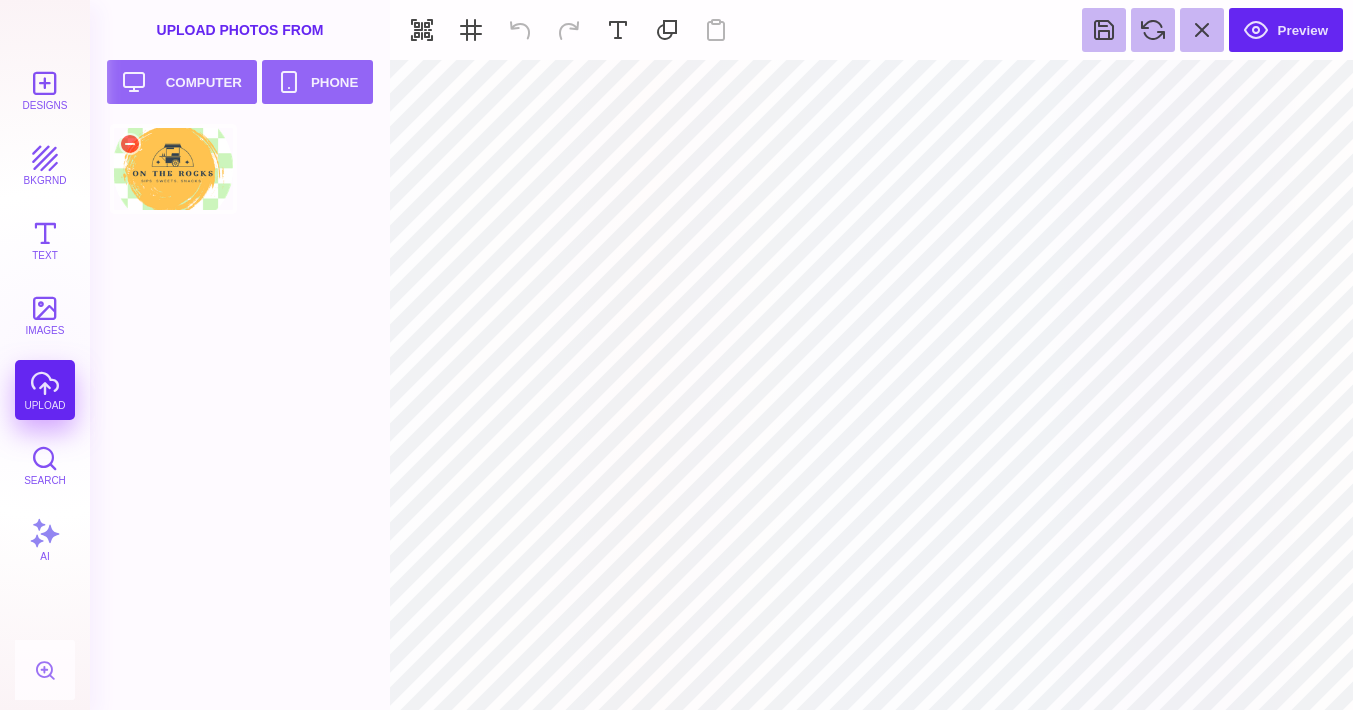 click at bounding box center [173, 169] 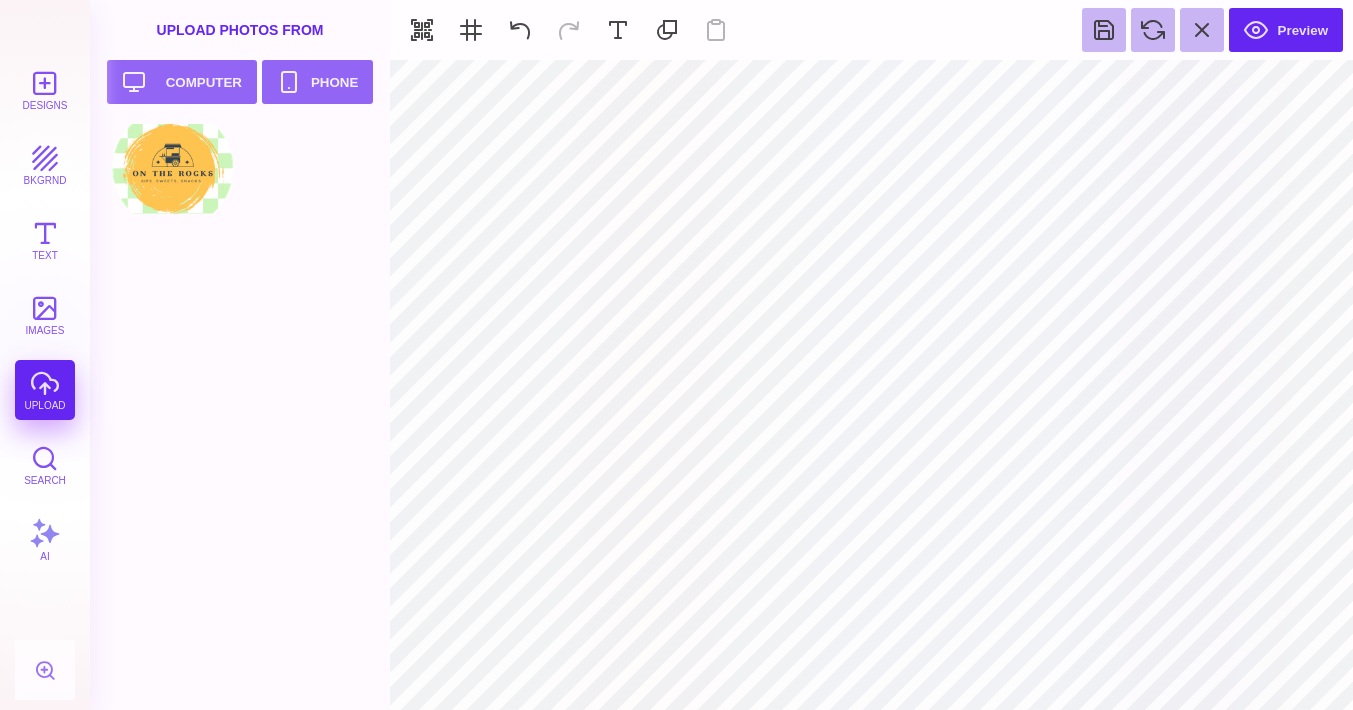 click at bounding box center (871, 385) 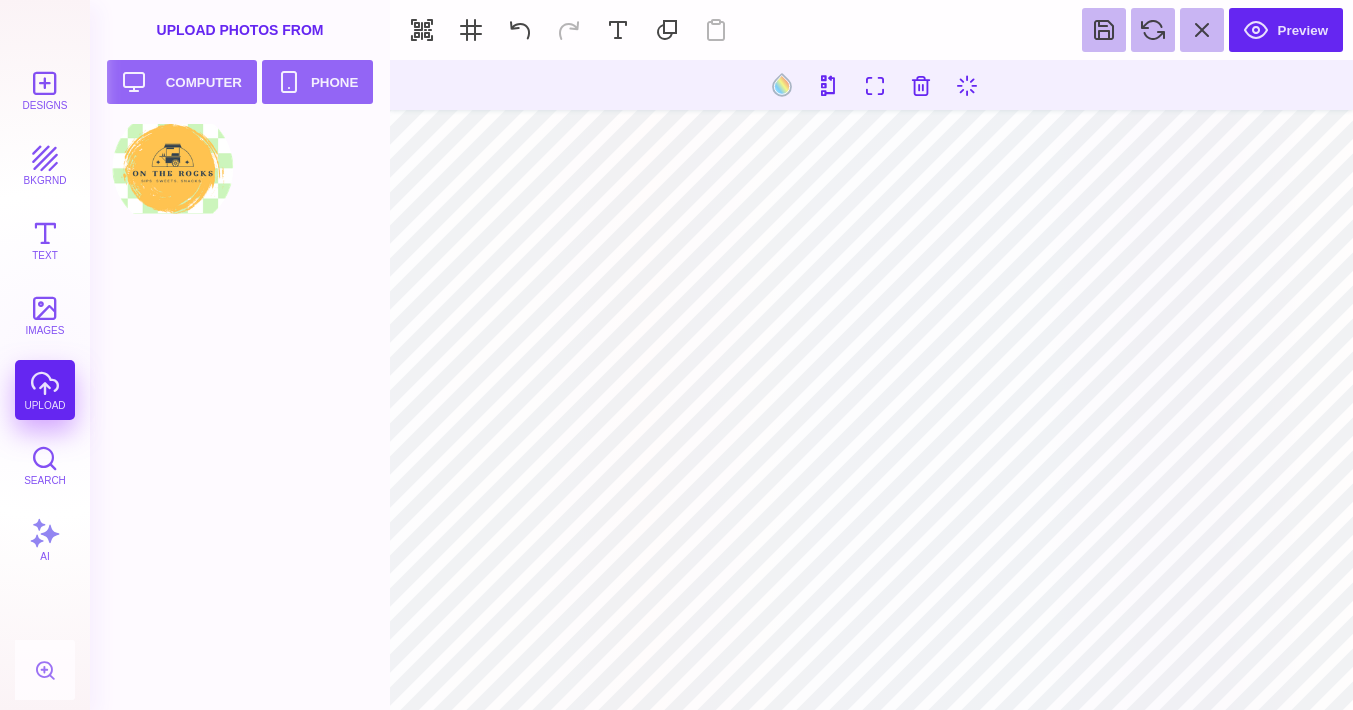 type on "#000000" 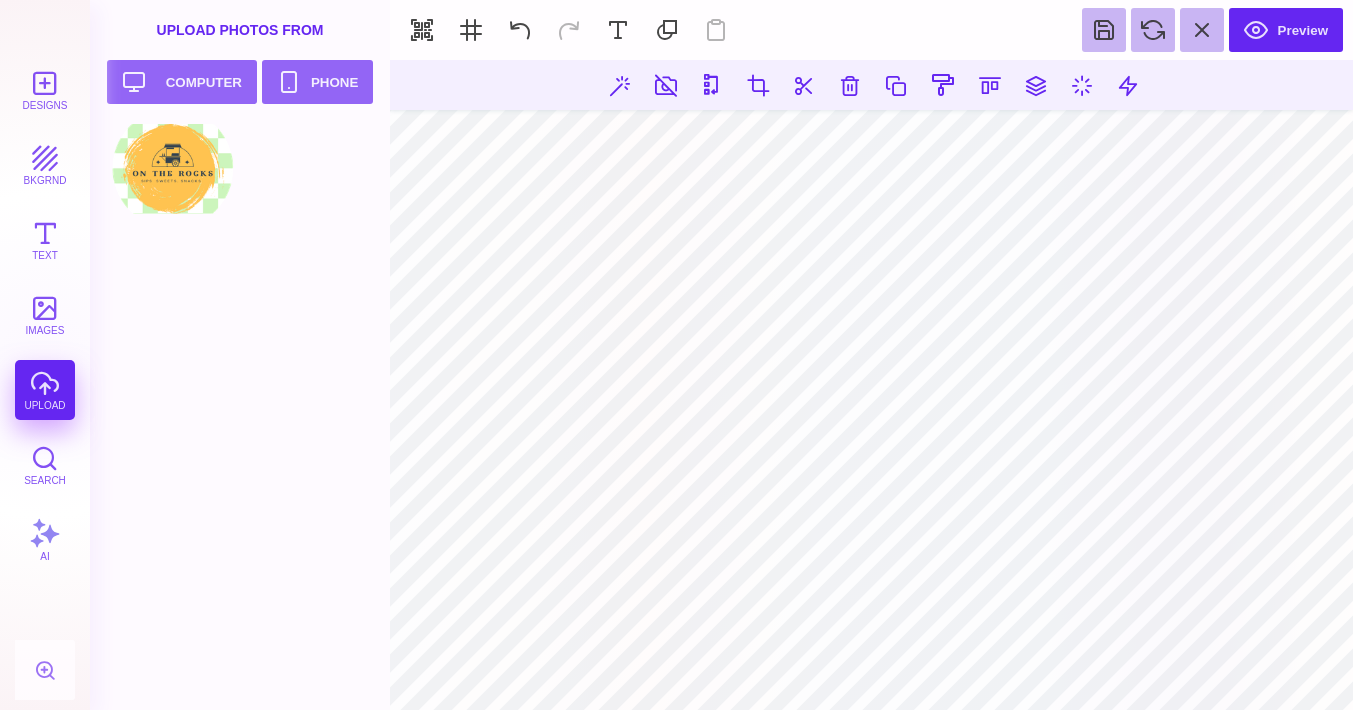 click at bounding box center (871, 385) 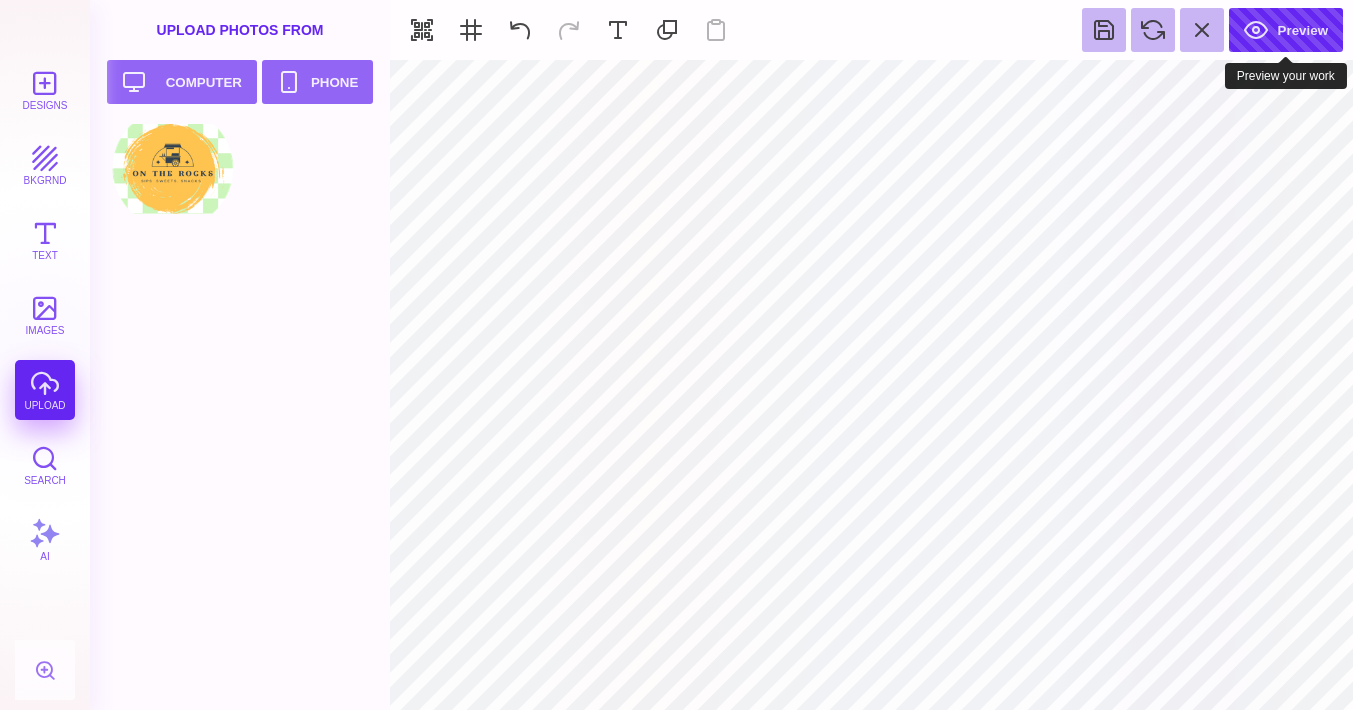 click on "Preview" at bounding box center (1286, 30) 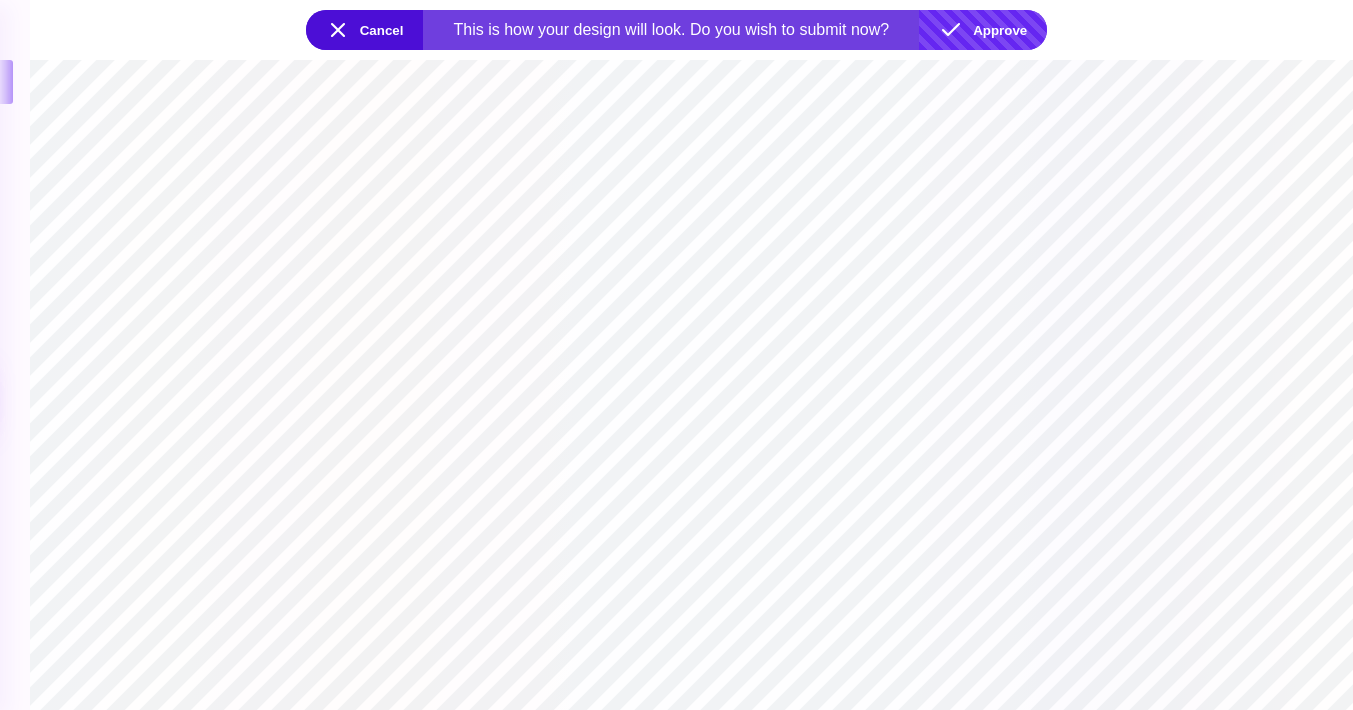 click on "Approve" at bounding box center [983, 30] 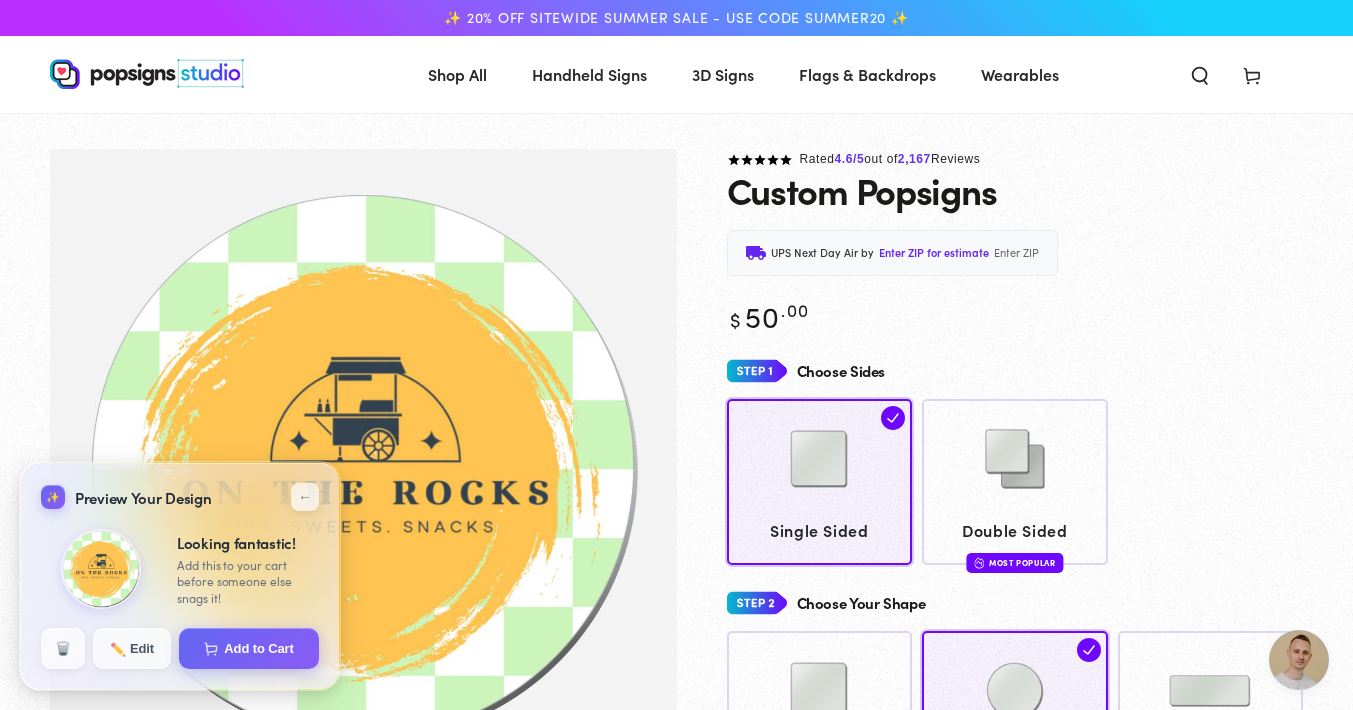 click on "Regular price
$ 50 .00
Regular price
Sale price
$ 50 .00" at bounding box center [1015, 314] 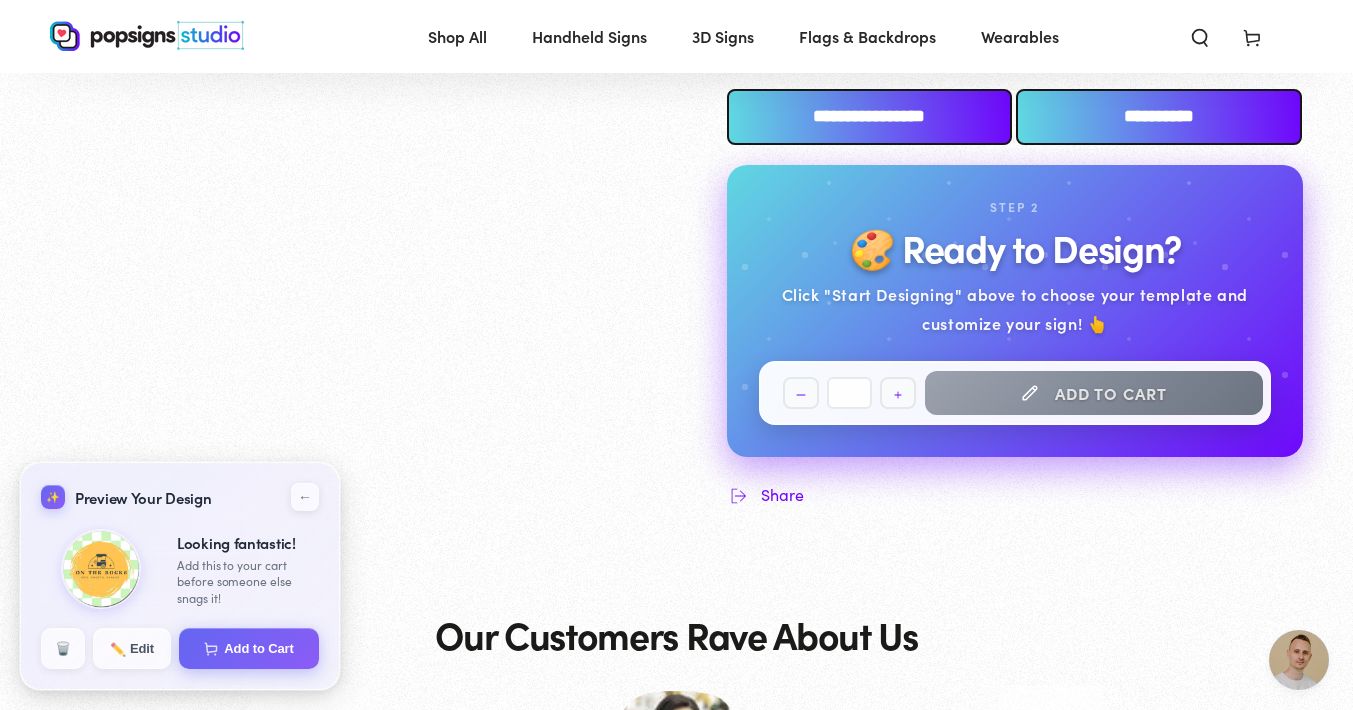 scroll, scrollTop: 1178, scrollLeft: 0, axis: vertical 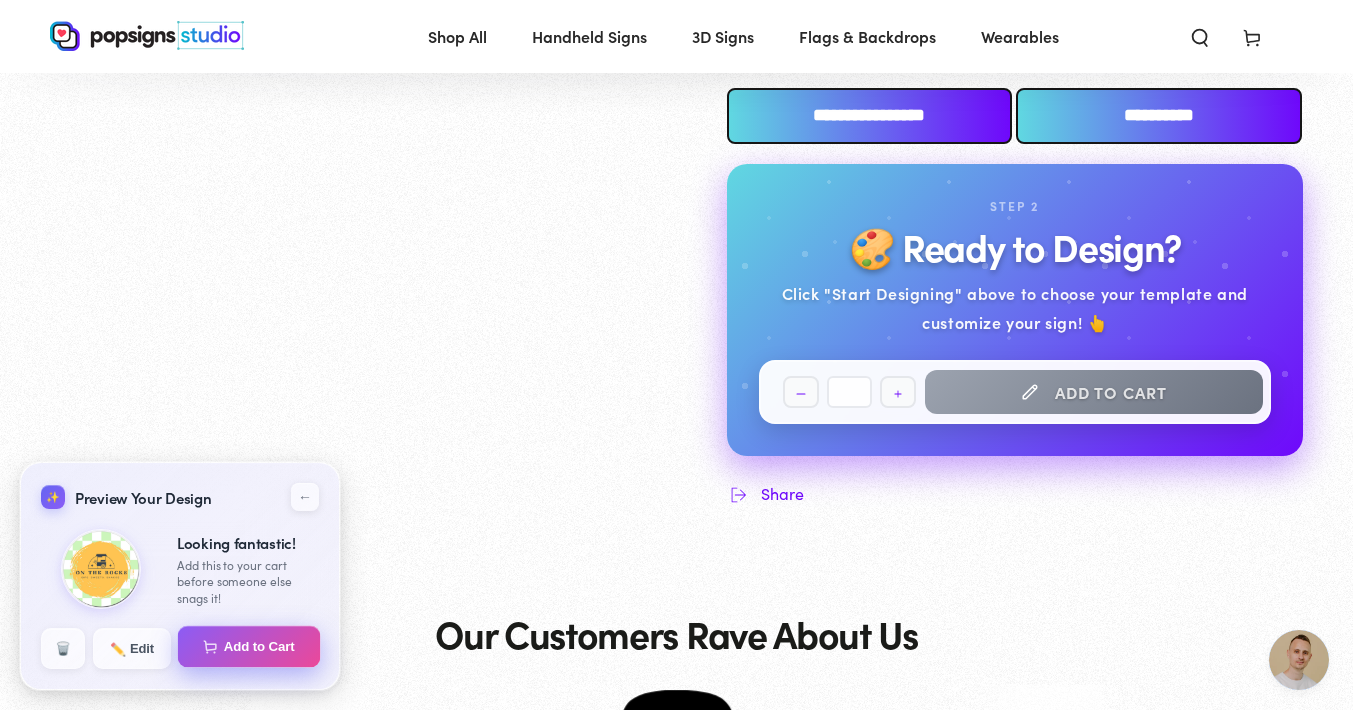 click at bounding box center (210, 646) 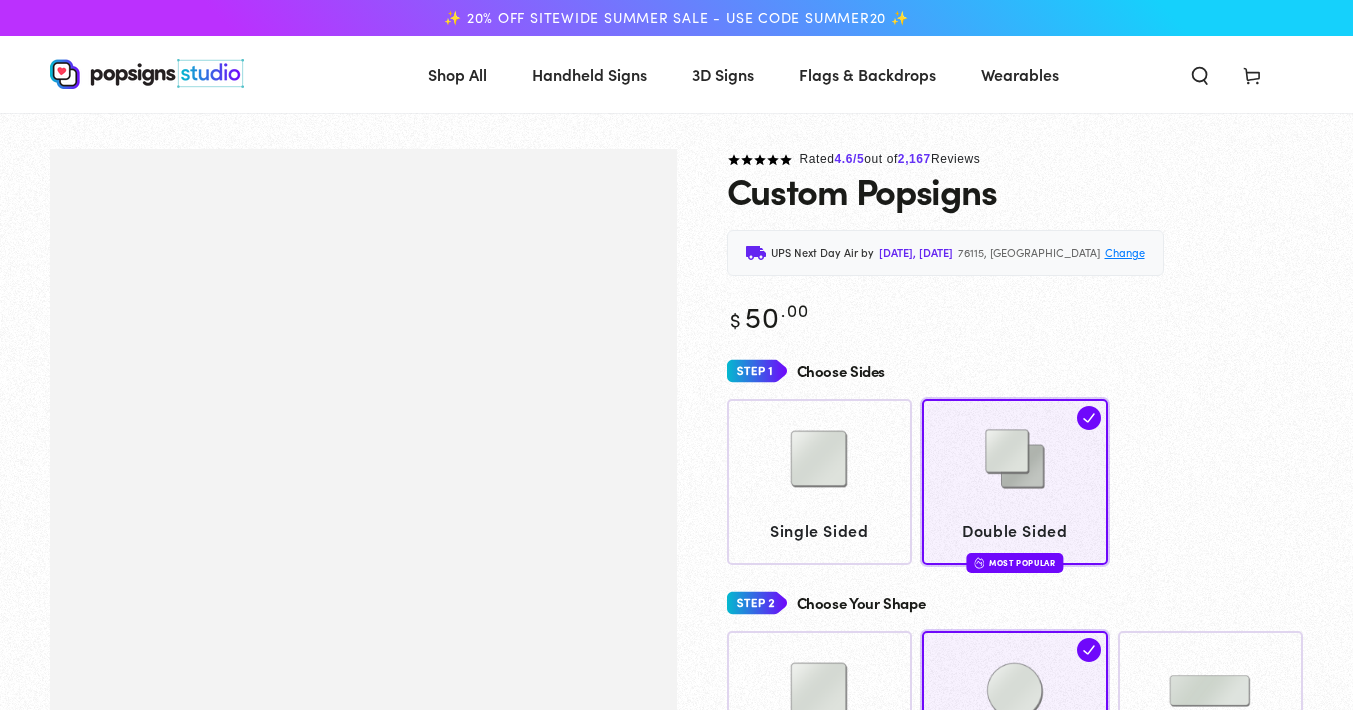 scroll, scrollTop: 1182, scrollLeft: 0, axis: vertical 